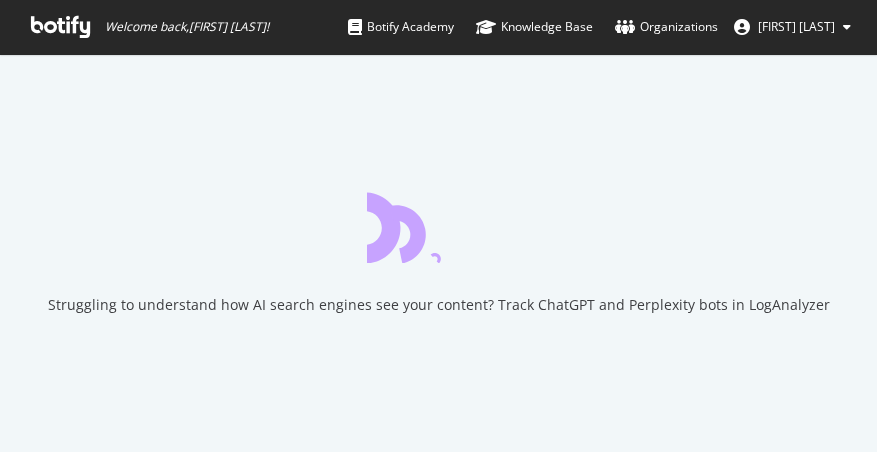scroll, scrollTop: 0, scrollLeft: 0, axis: both 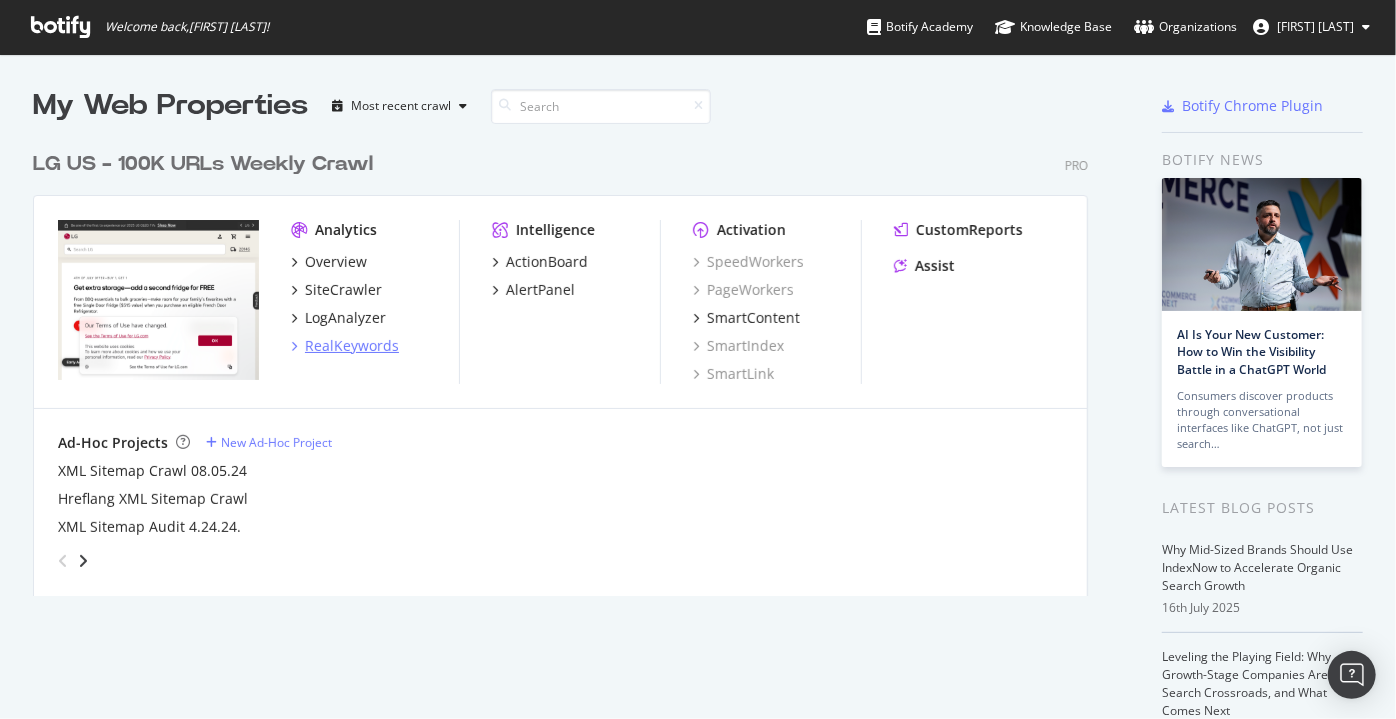 click on "RealKeywords" at bounding box center [352, 346] 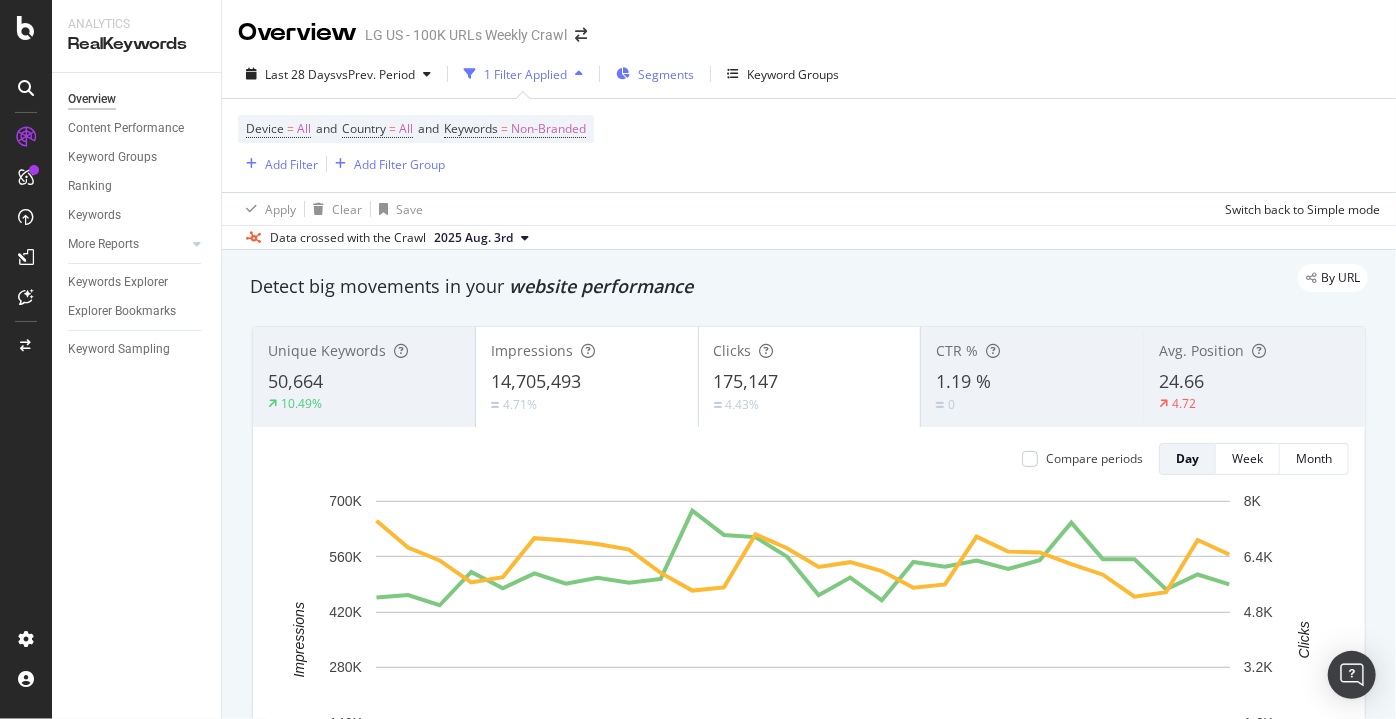 click on "Segments" at bounding box center [666, 74] 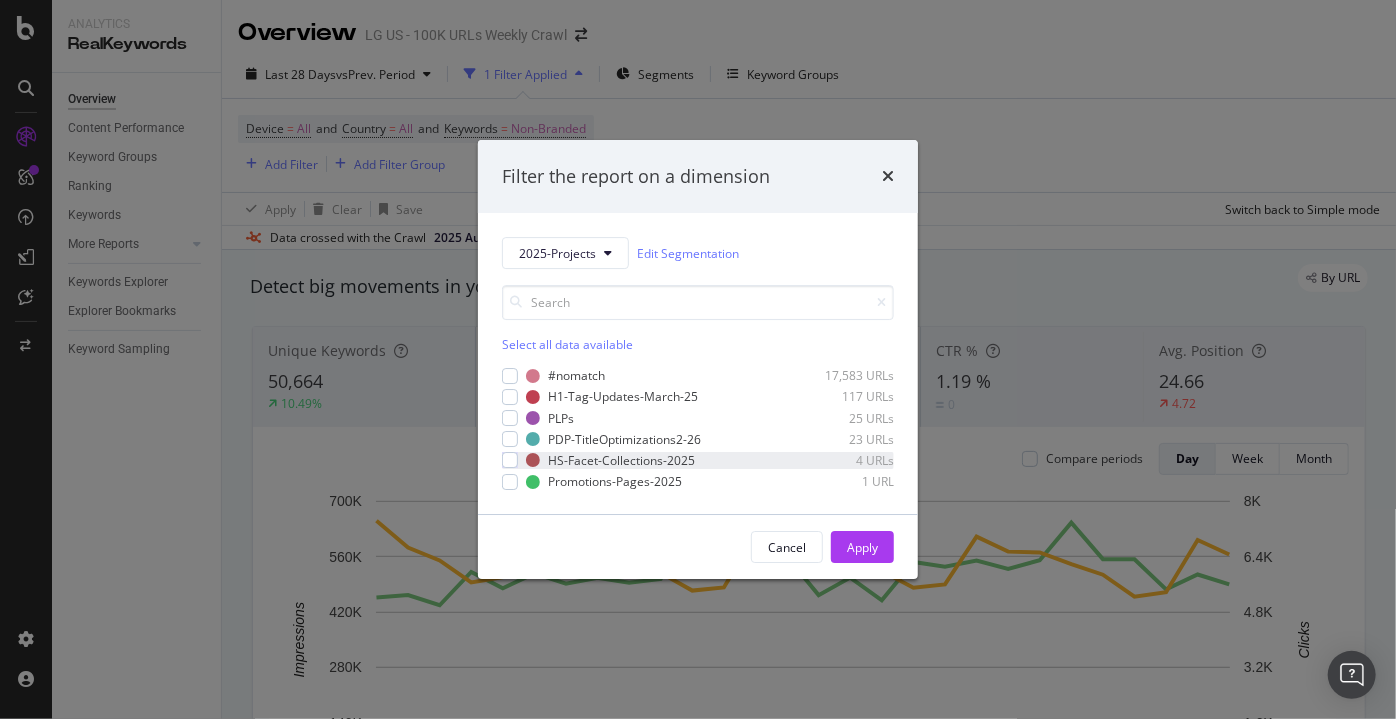 click on "HS-Facet-Collections-2025 4   URLs" at bounding box center (698, 460) 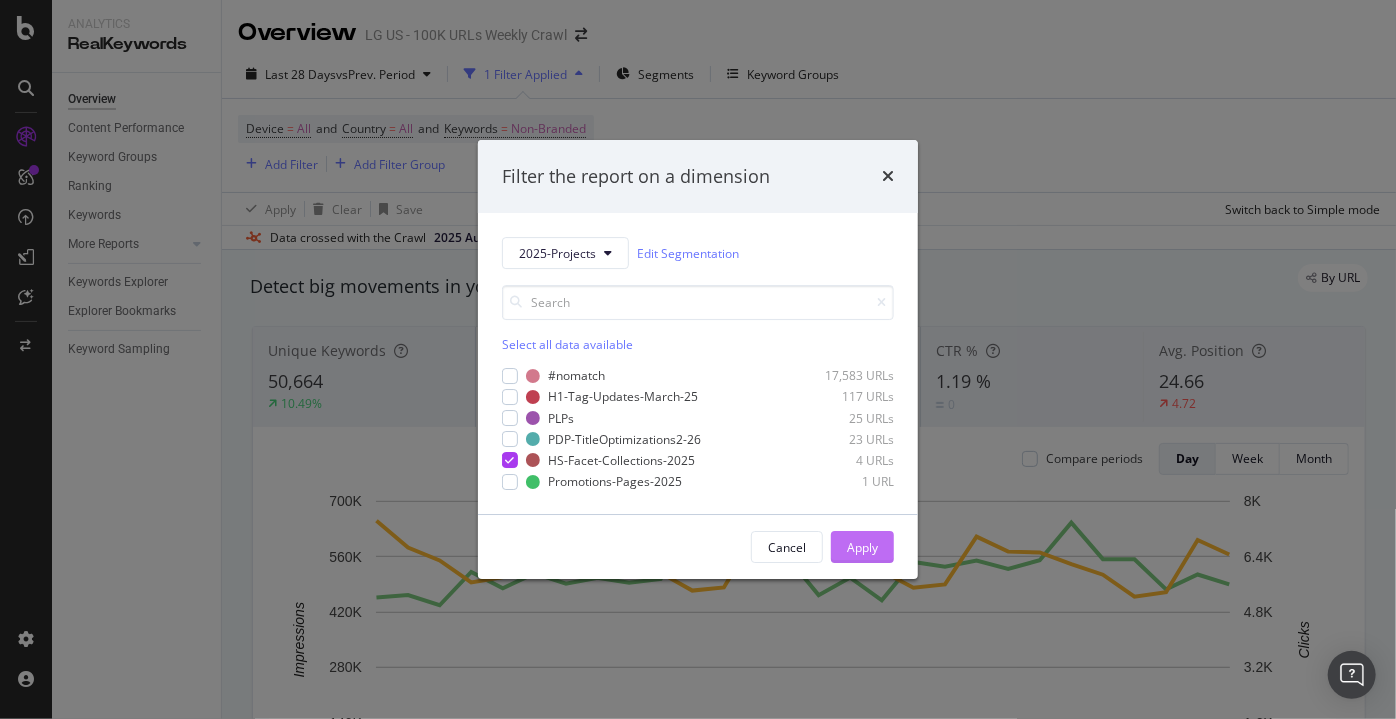 click on "Apply" at bounding box center (862, 547) 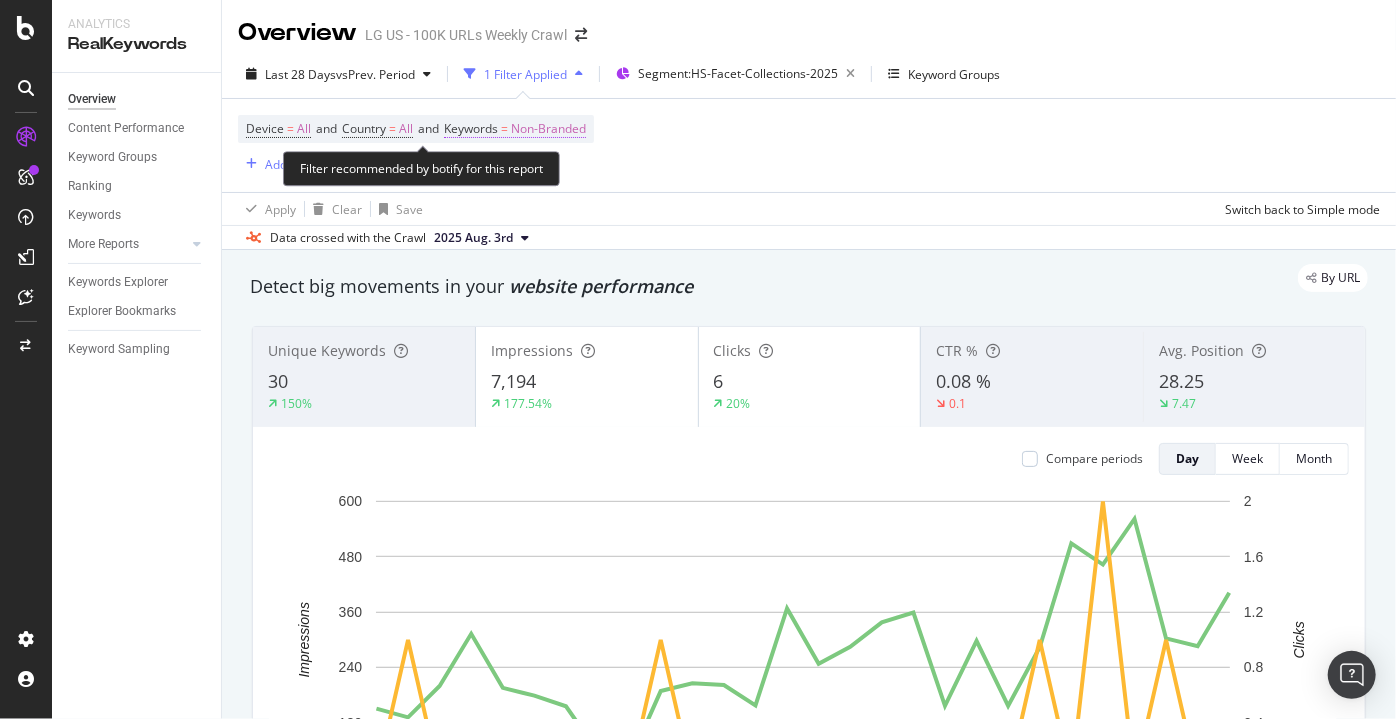click on "Non-Branded" at bounding box center [548, 129] 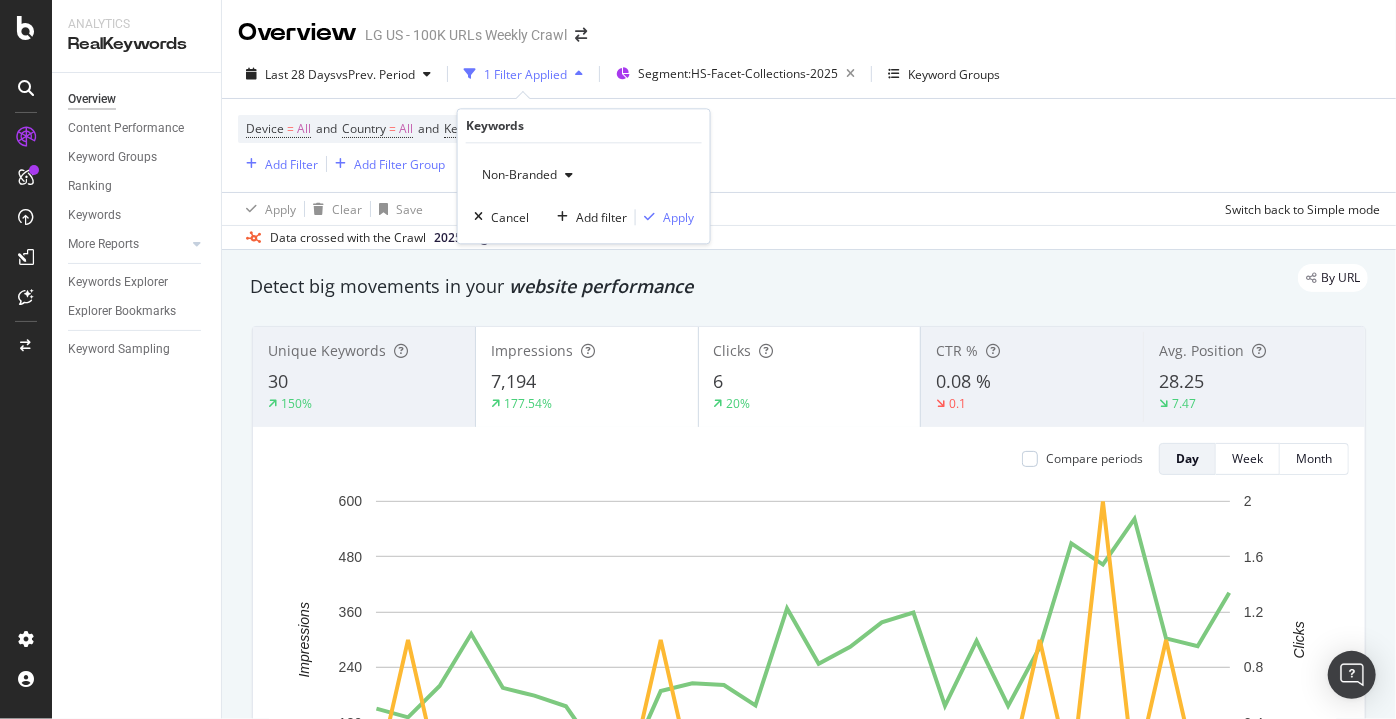click on "Non-Branded" at bounding box center [515, 175] 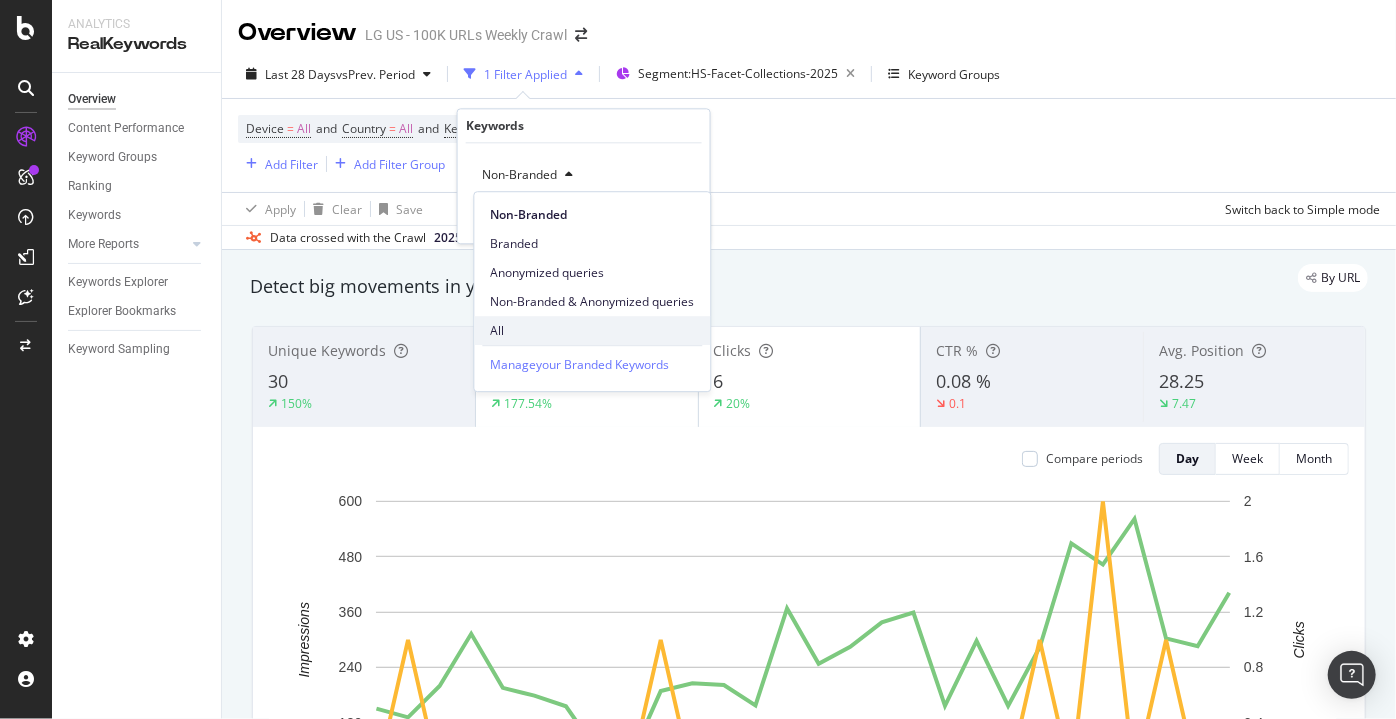 click on "All" at bounding box center [592, 330] 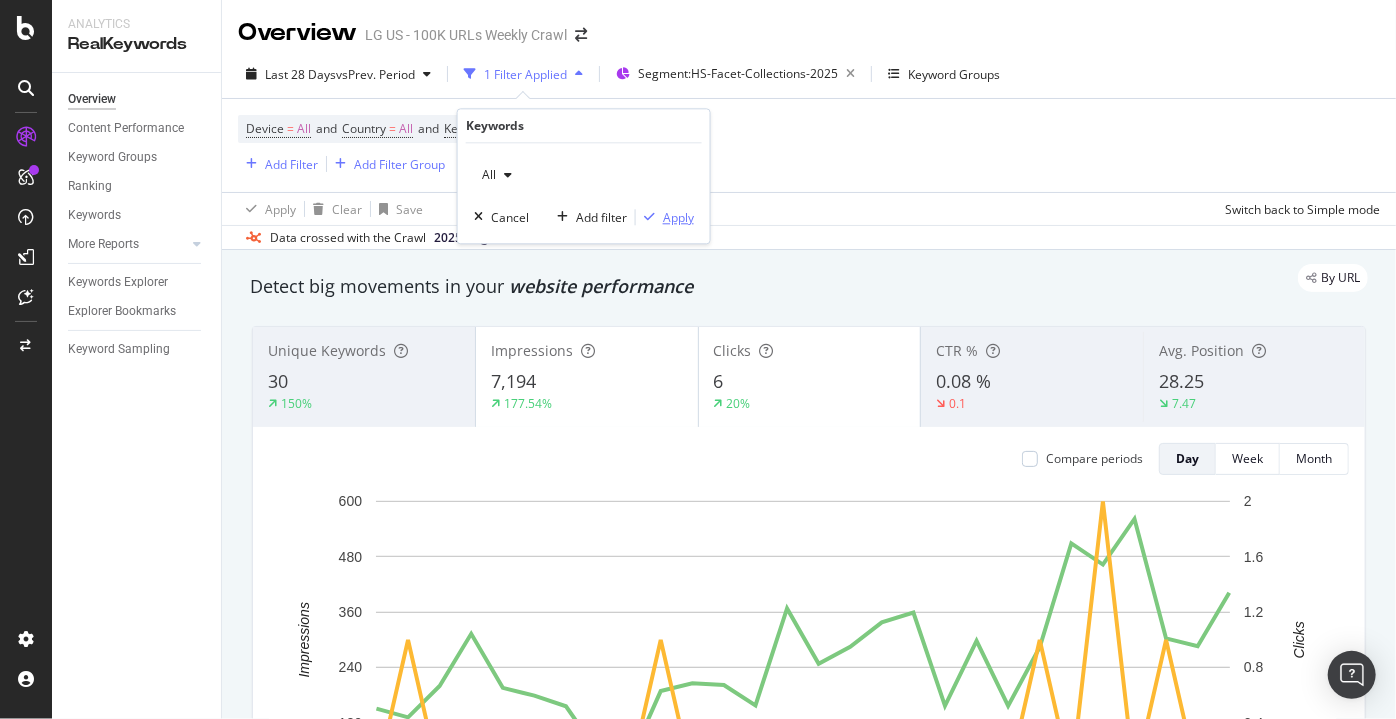 click on "Apply" at bounding box center (678, 217) 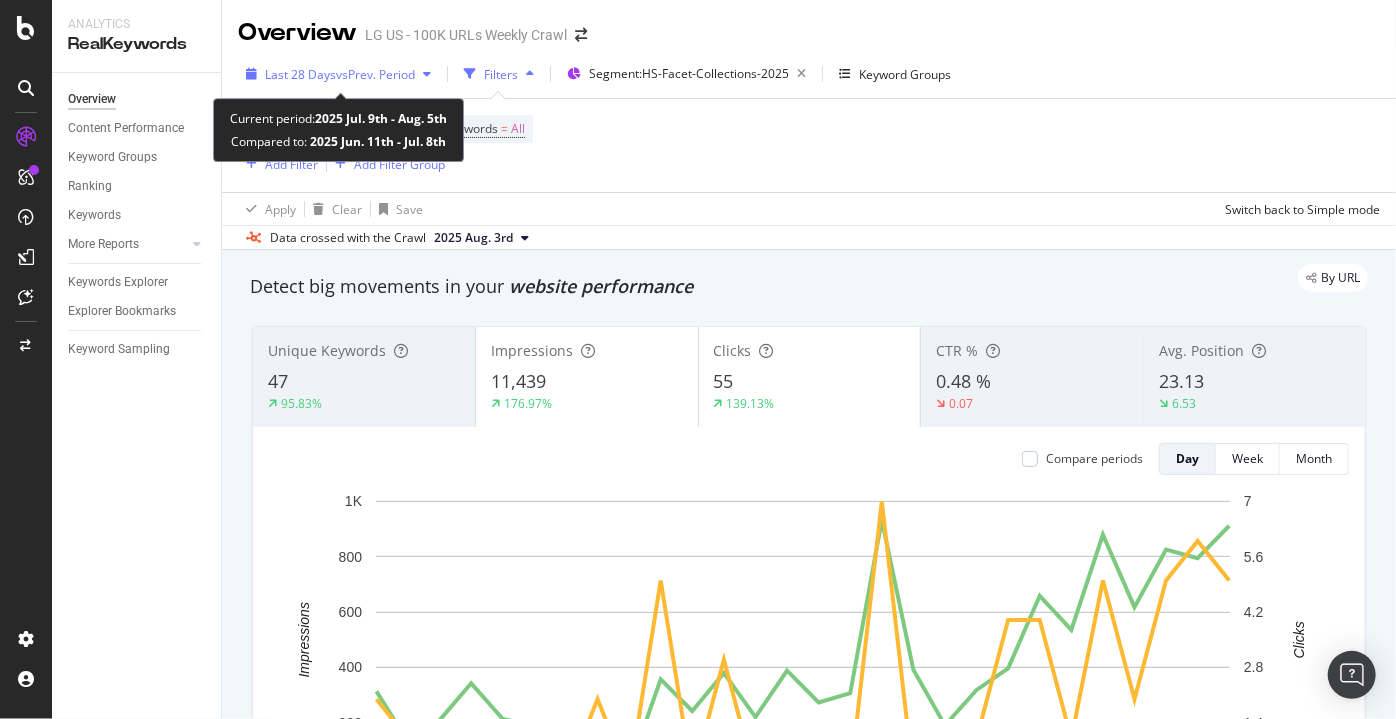 click on "vs  Prev. Period" at bounding box center [375, 74] 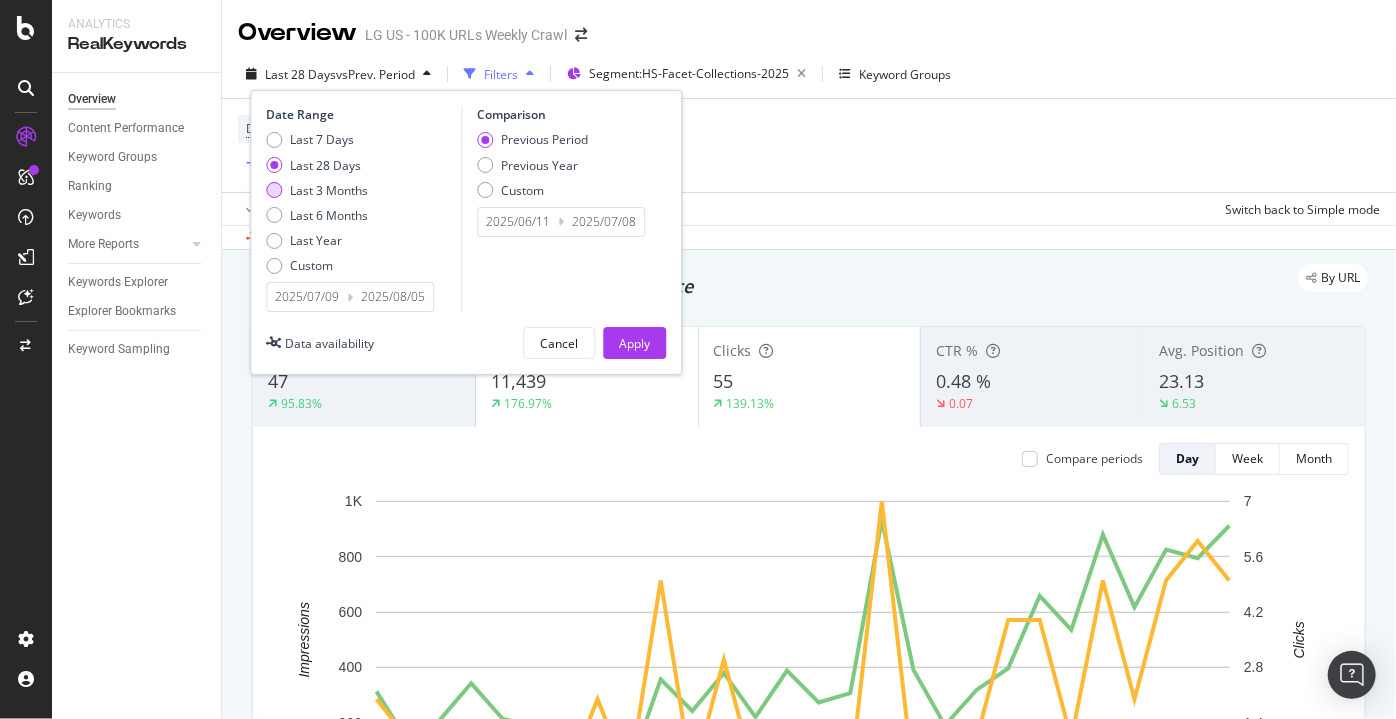 click on "Last 3 Months" at bounding box center (329, 190) 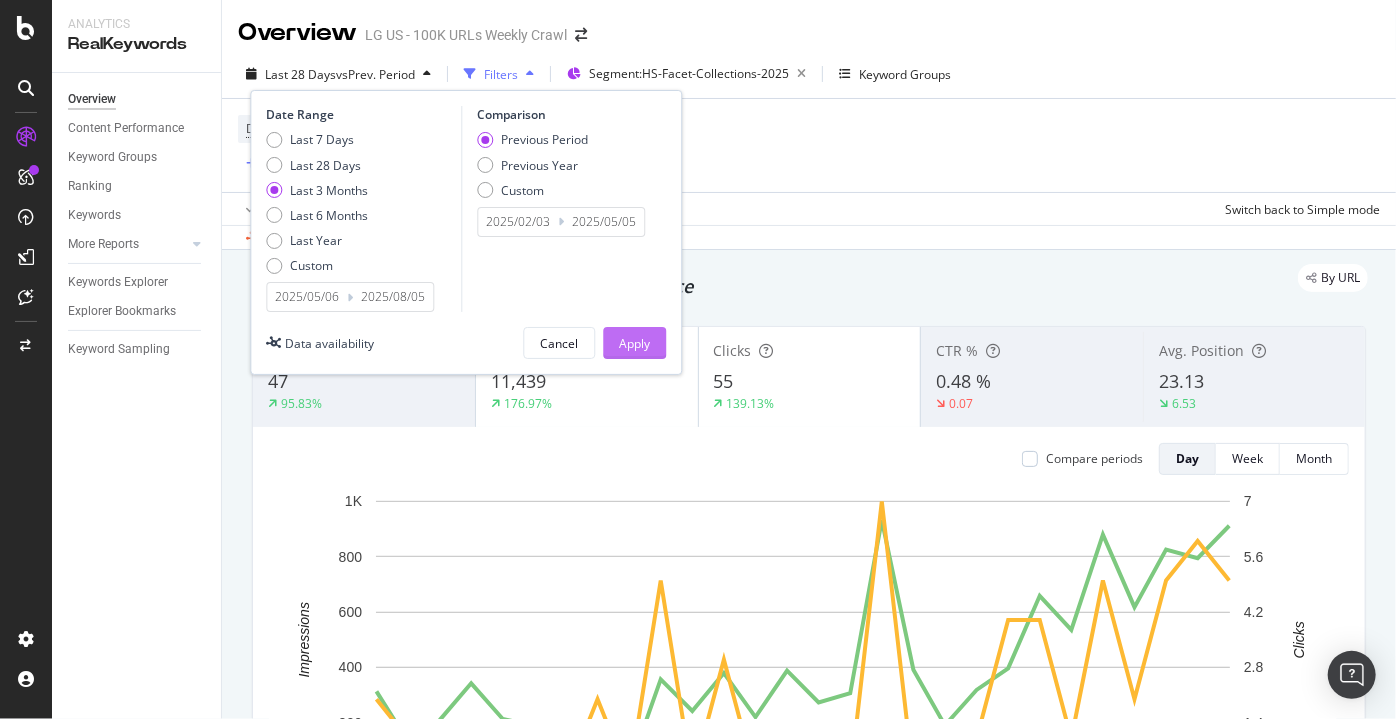 click on "Apply" at bounding box center [634, 343] 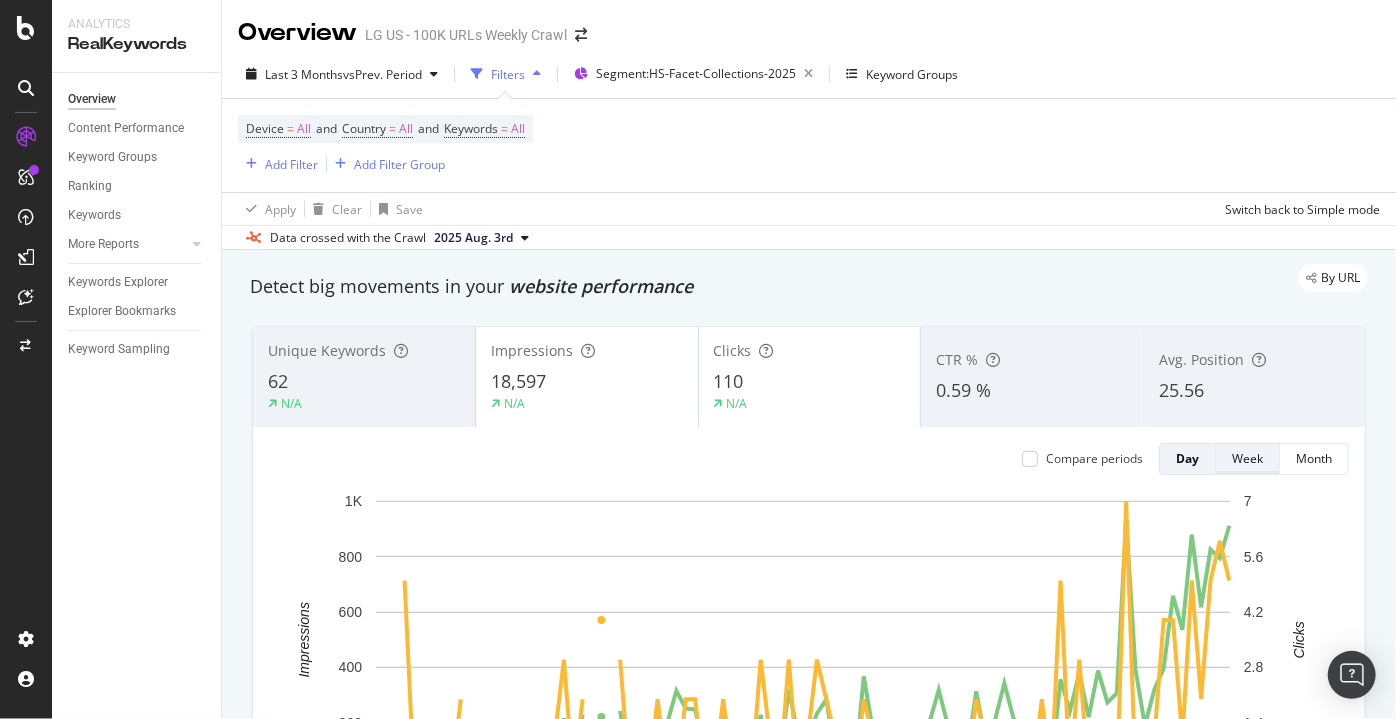click on "Week" at bounding box center (1247, 458) 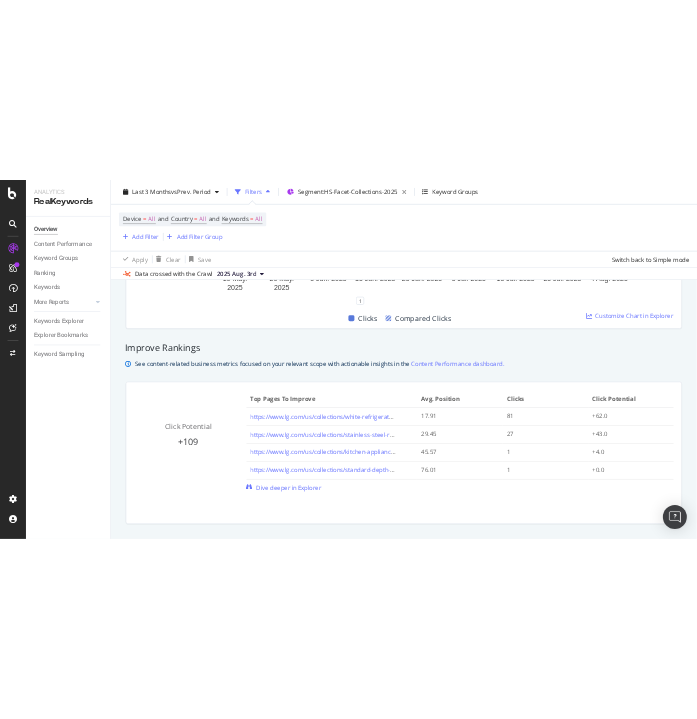 scroll, scrollTop: 1243, scrollLeft: 0, axis: vertical 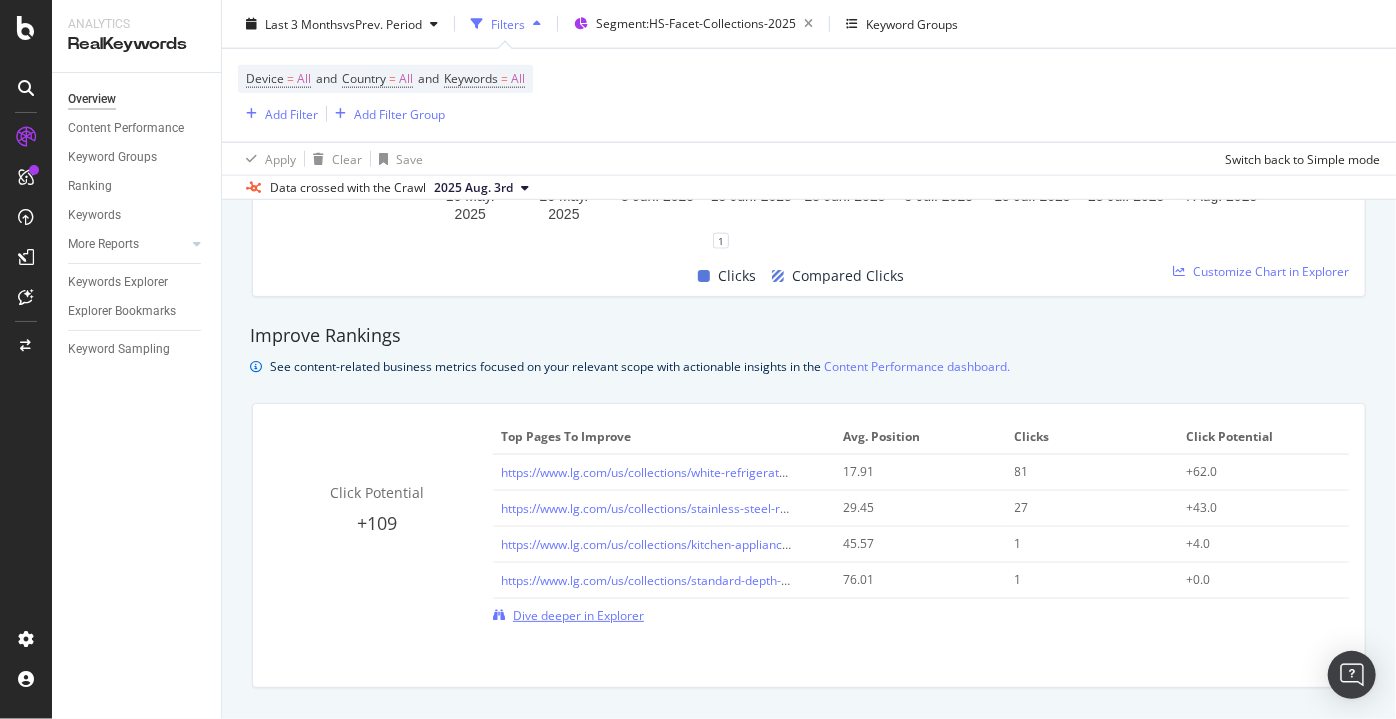 click on "Dive deeper in Explorer" at bounding box center (578, 615) 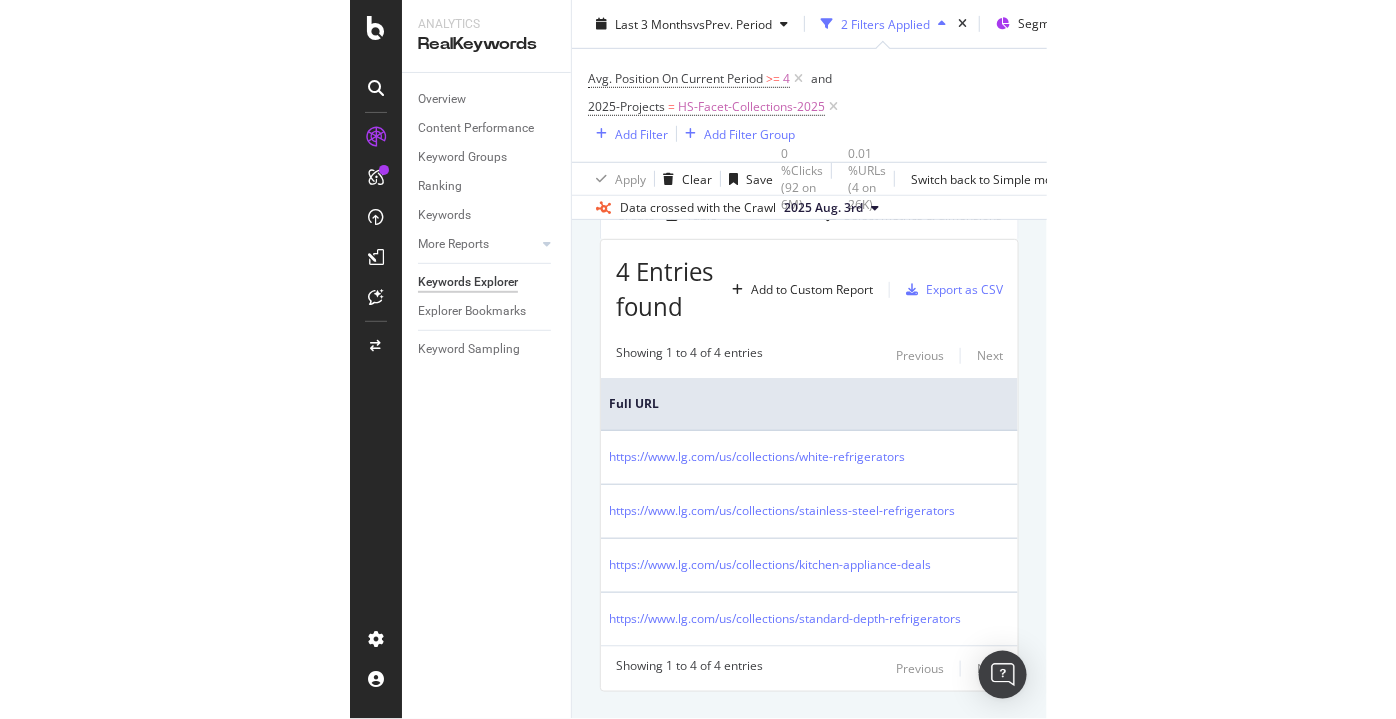 scroll, scrollTop: 253, scrollLeft: 0, axis: vertical 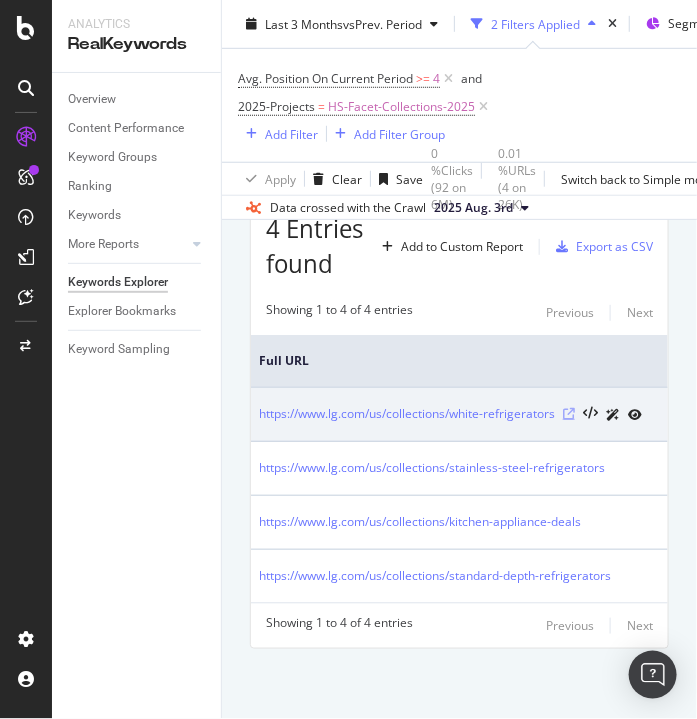 click at bounding box center (569, 414) 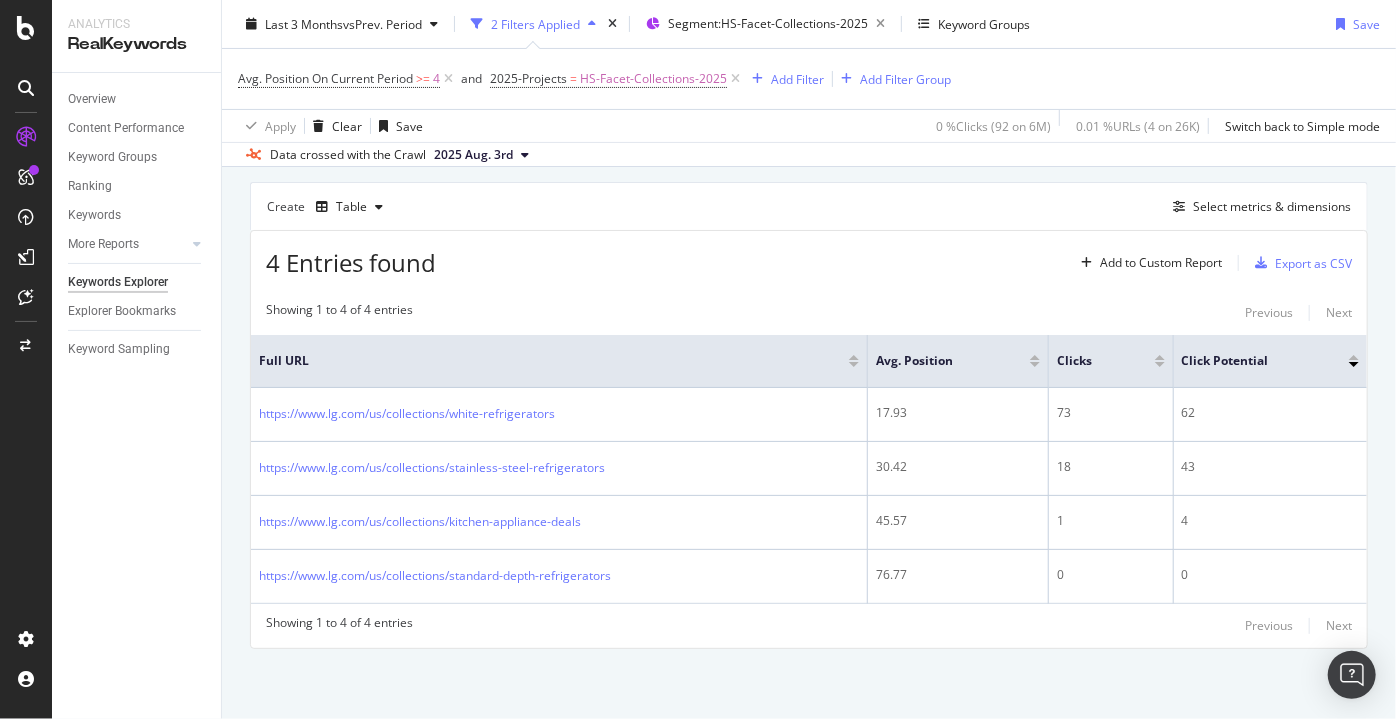 scroll, scrollTop: 160, scrollLeft: 0, axis: vertical 